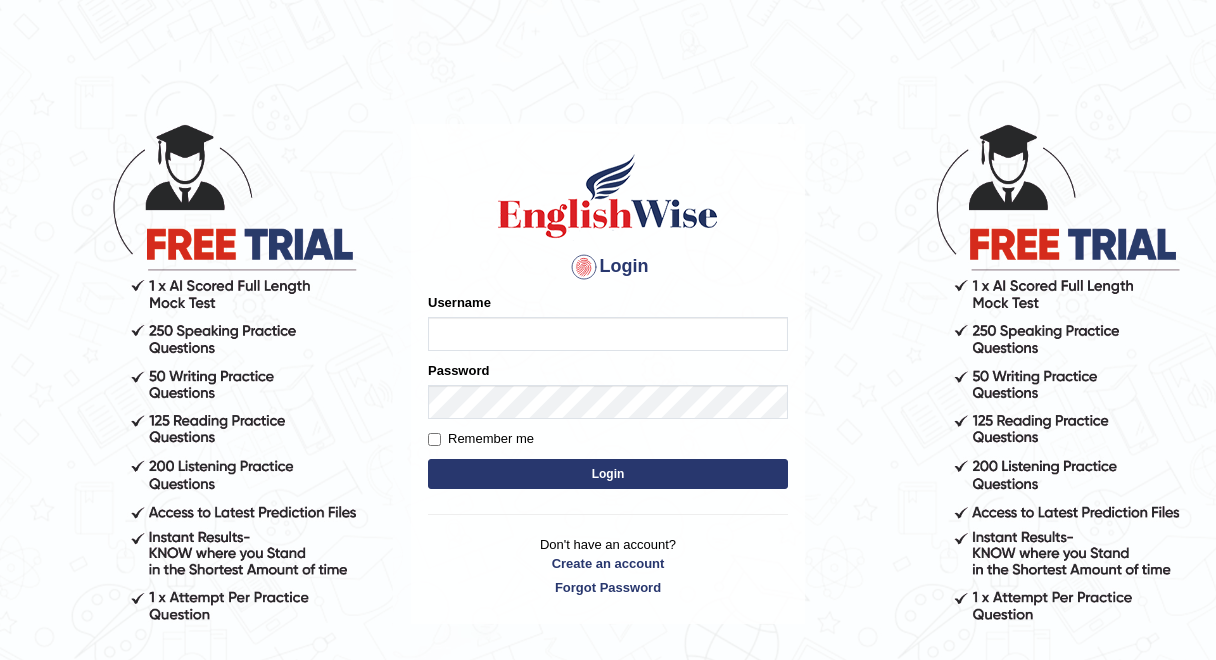 scroll, scrollTop: 0, scrollLeft: 0, axis: both 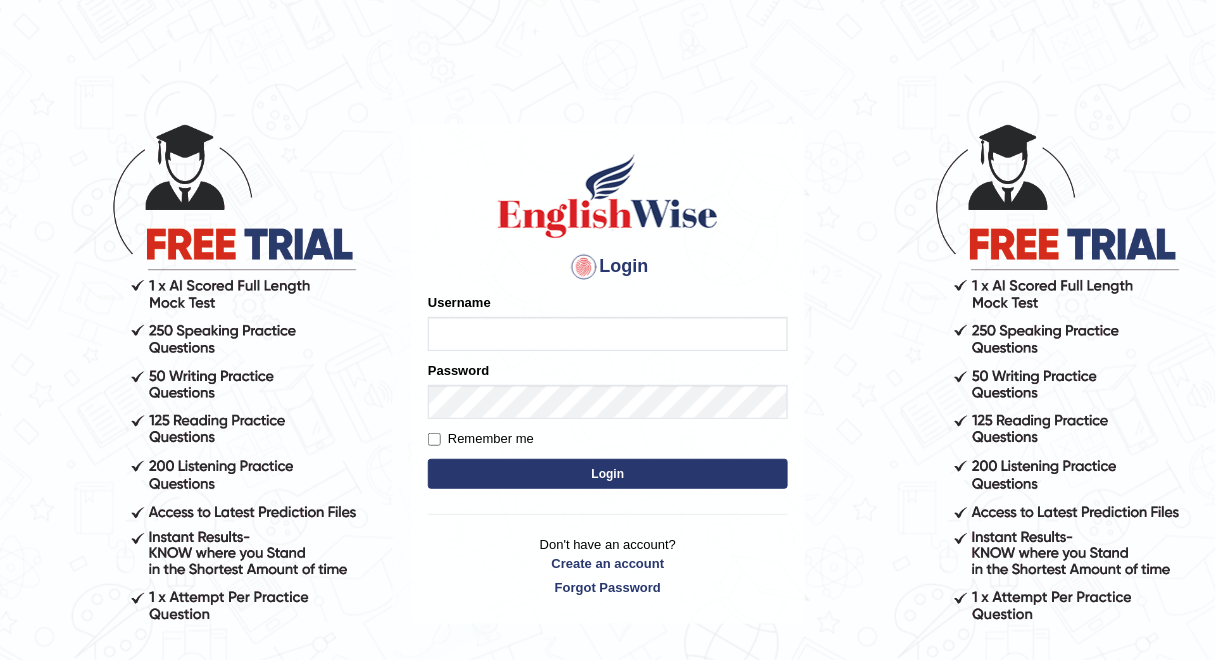 click on "Username" at bounding box center (608, 334) 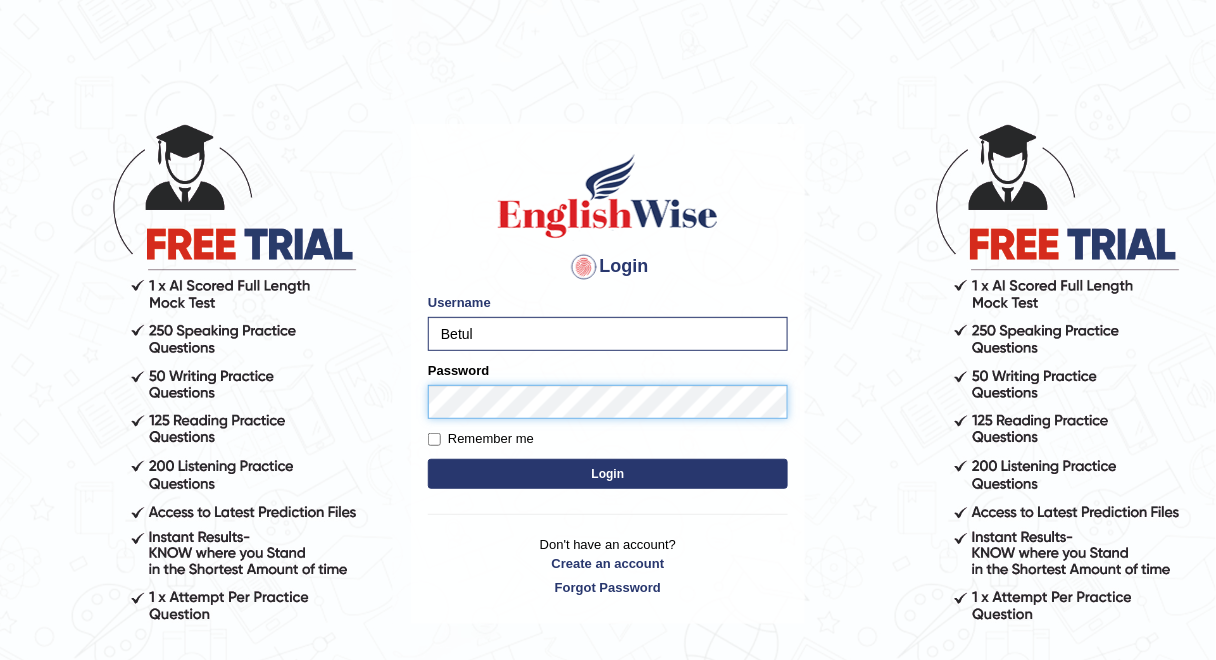 click on "Login" at bounding box center (608, 474) 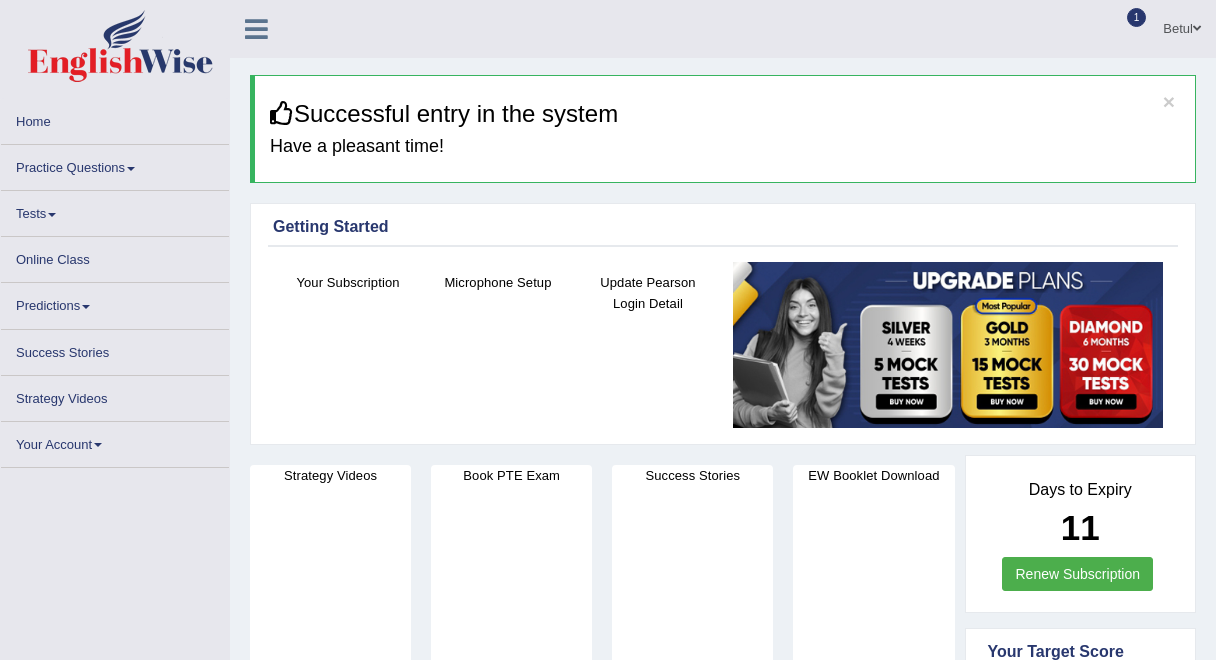 scroll, scrollTop: 0, scrollLeft: 0, axis: both 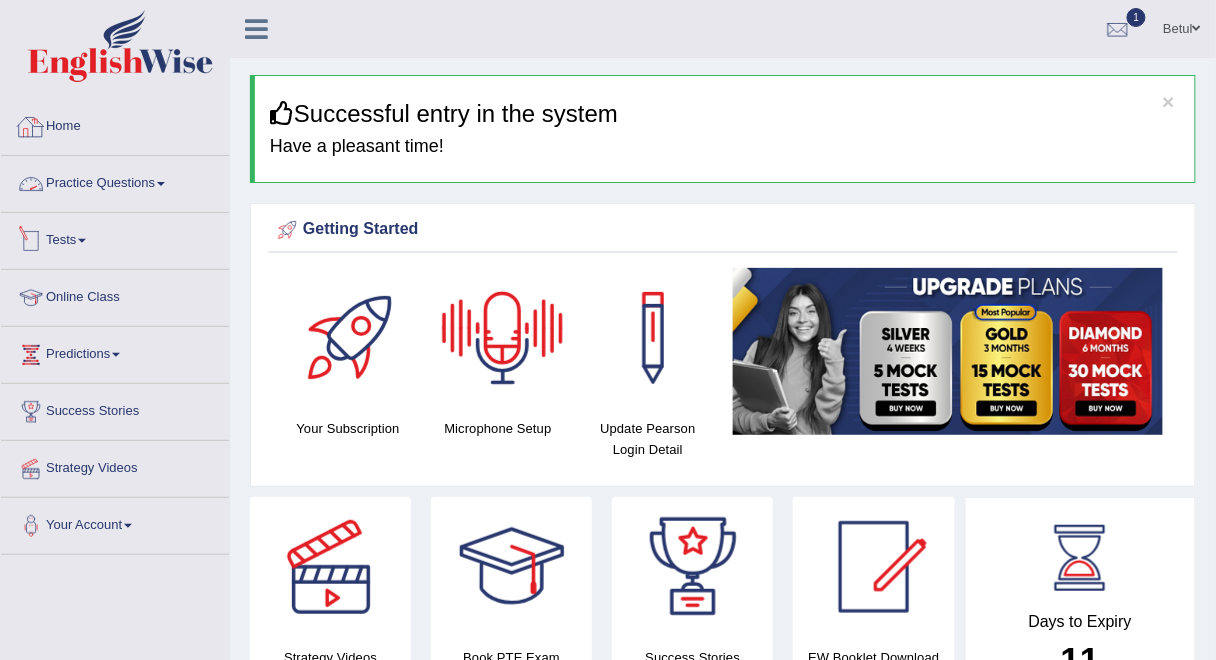 click on "Tests" at bounding box center [115, 238] 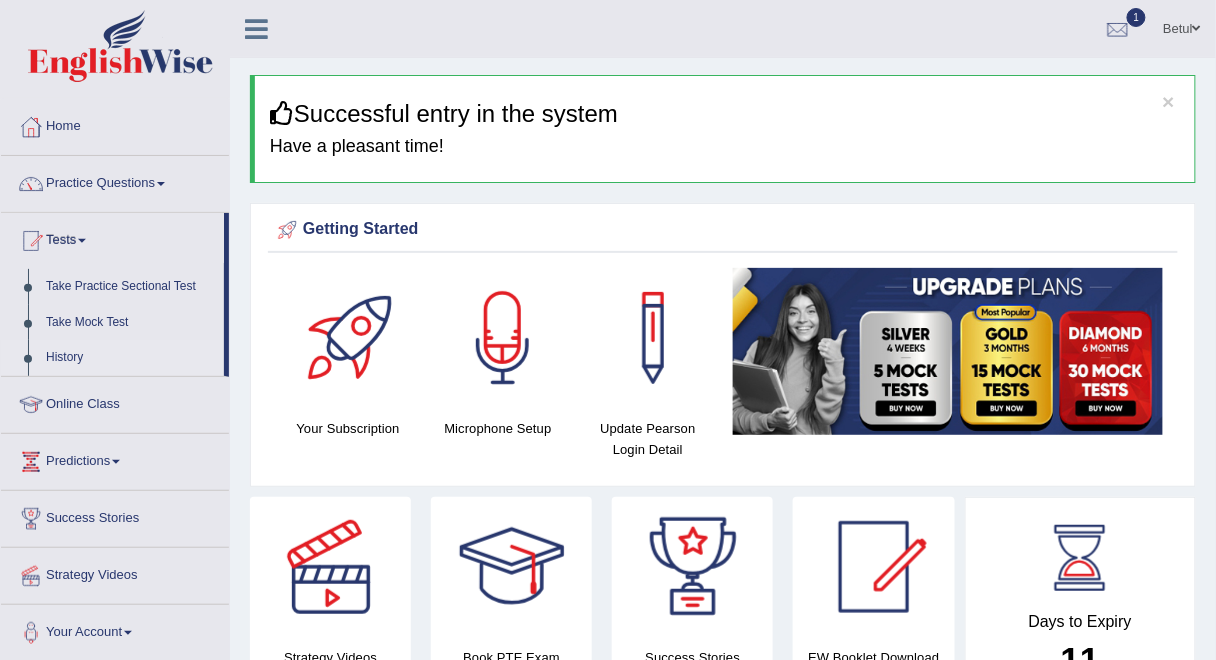 click on "History" at bounding box center [130, 358] 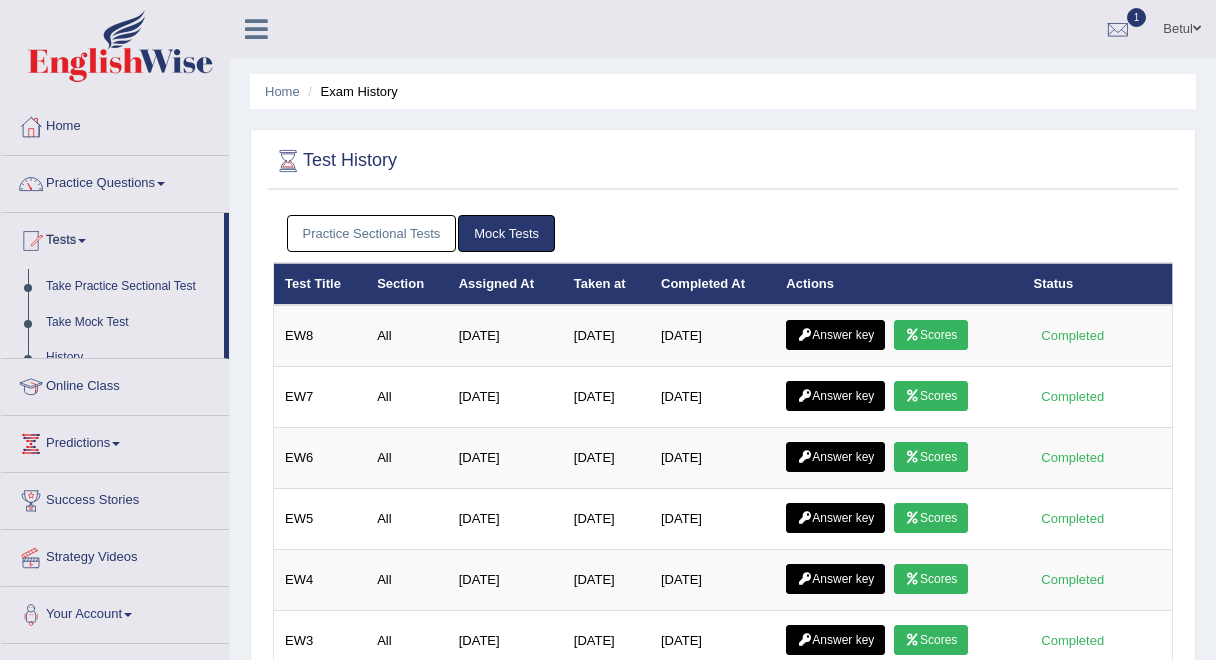 scroll, scrollTop: 0, scrollLeft: 0, axis: both 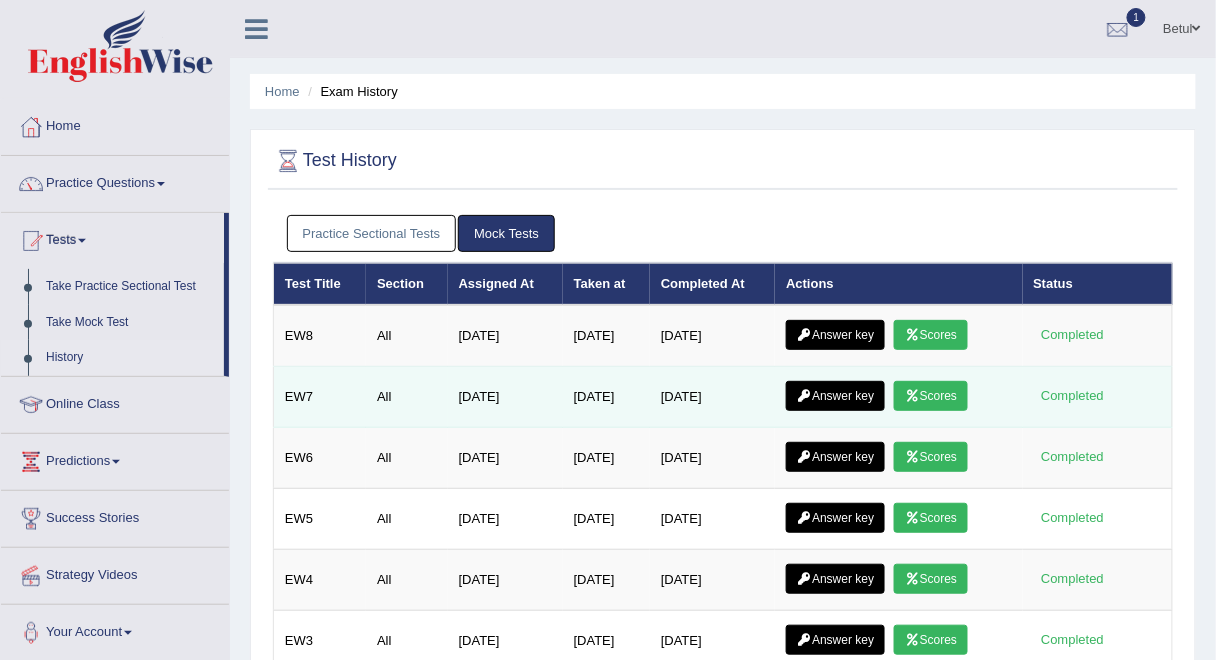 click on "Scores" at bounding box center (931, 396) 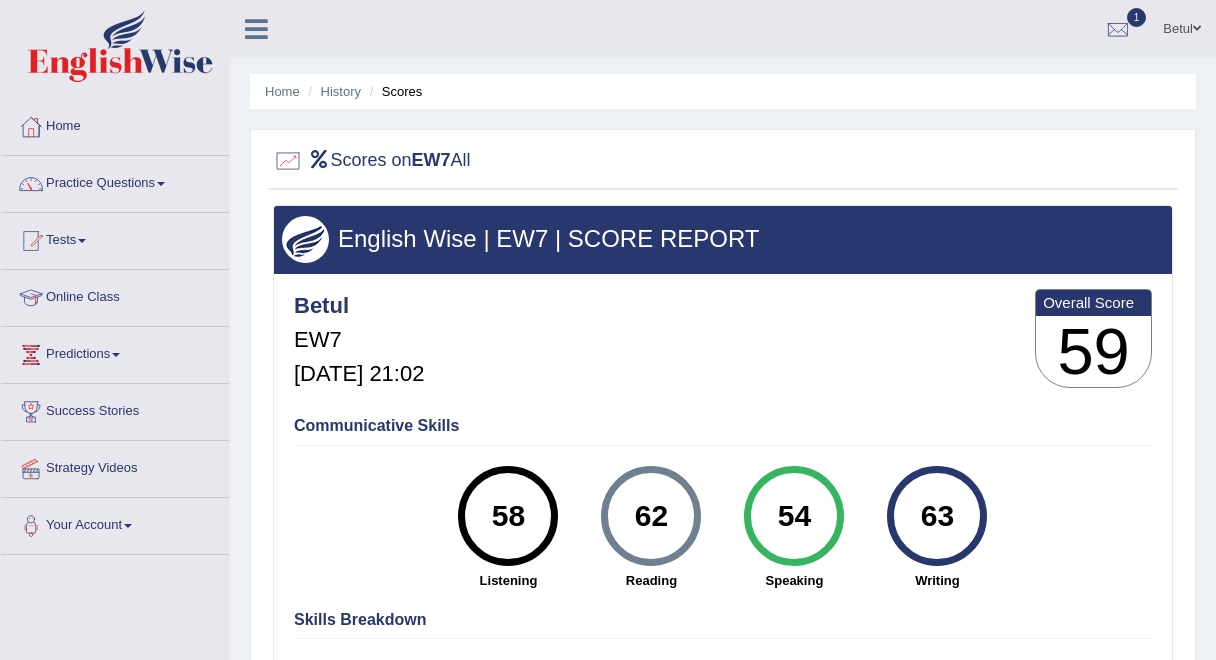 scroll, scrollTop: 0, scrollLeft: 0, axis: both 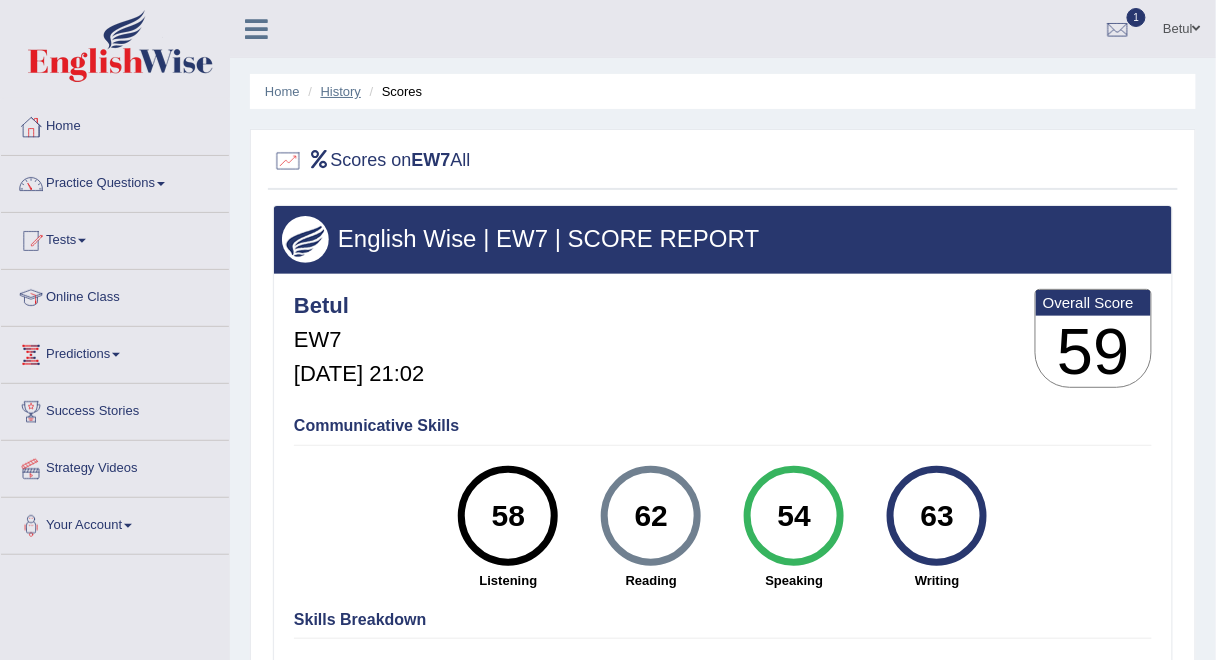 click on "History" at bounding box center (341, 91) 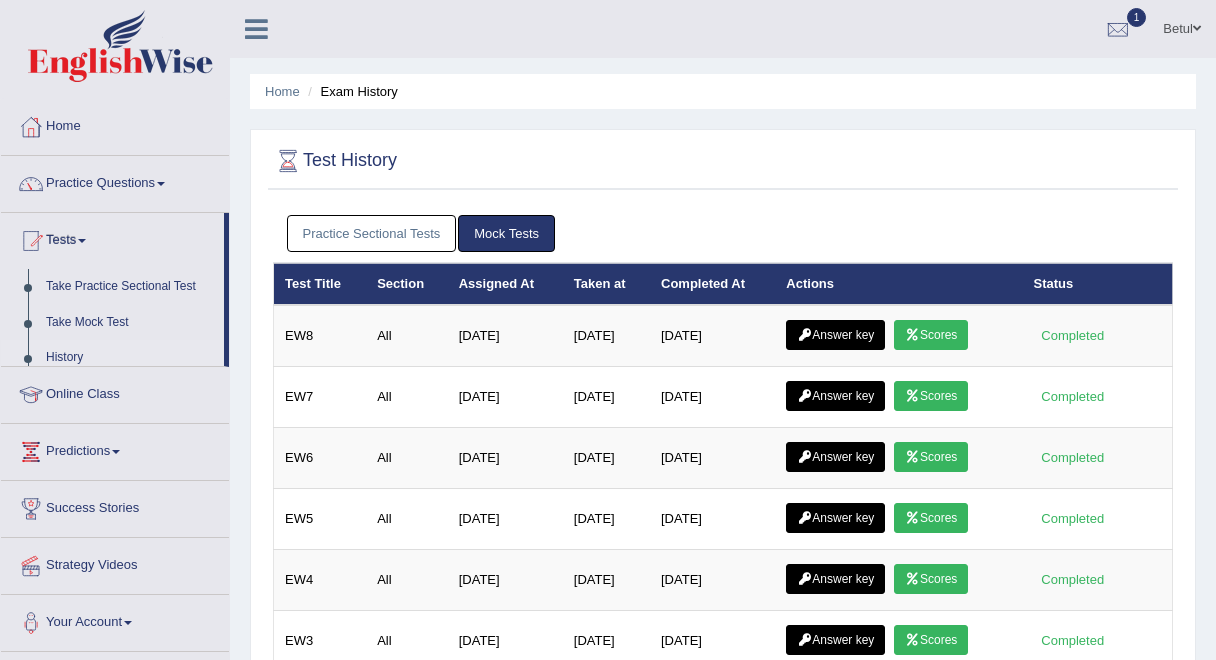 scroll, scrollTop: 0, scrollLeft: 0, axis: both 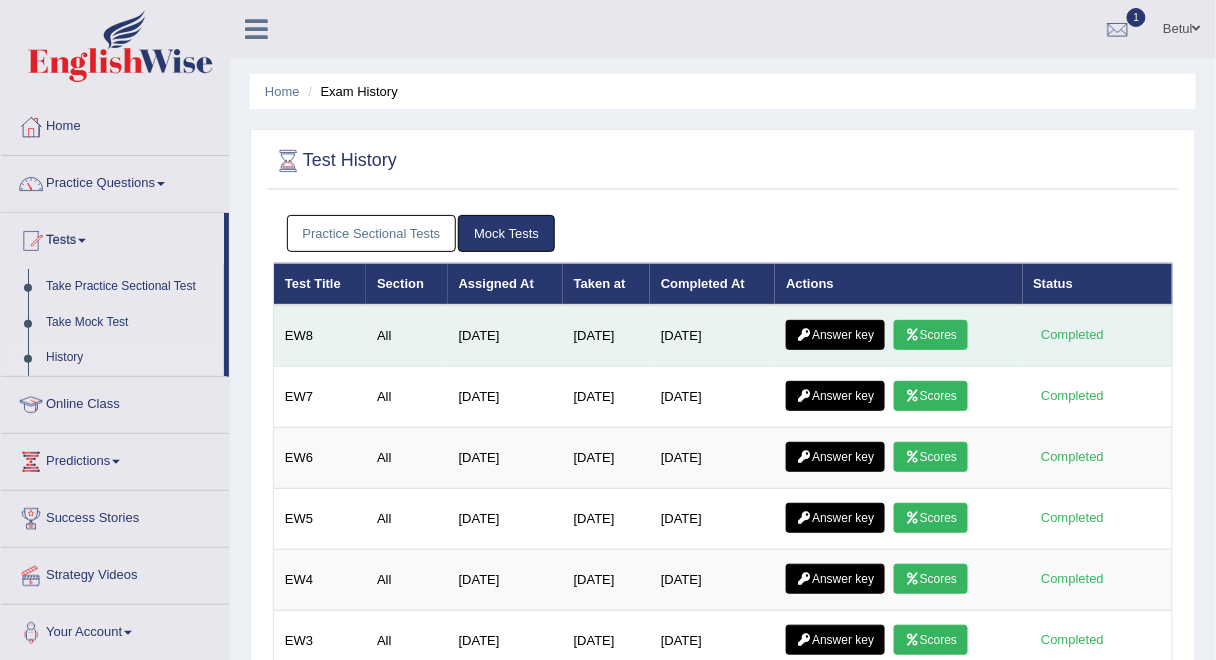 click on "Answer key" at bounding box center [835, 335] 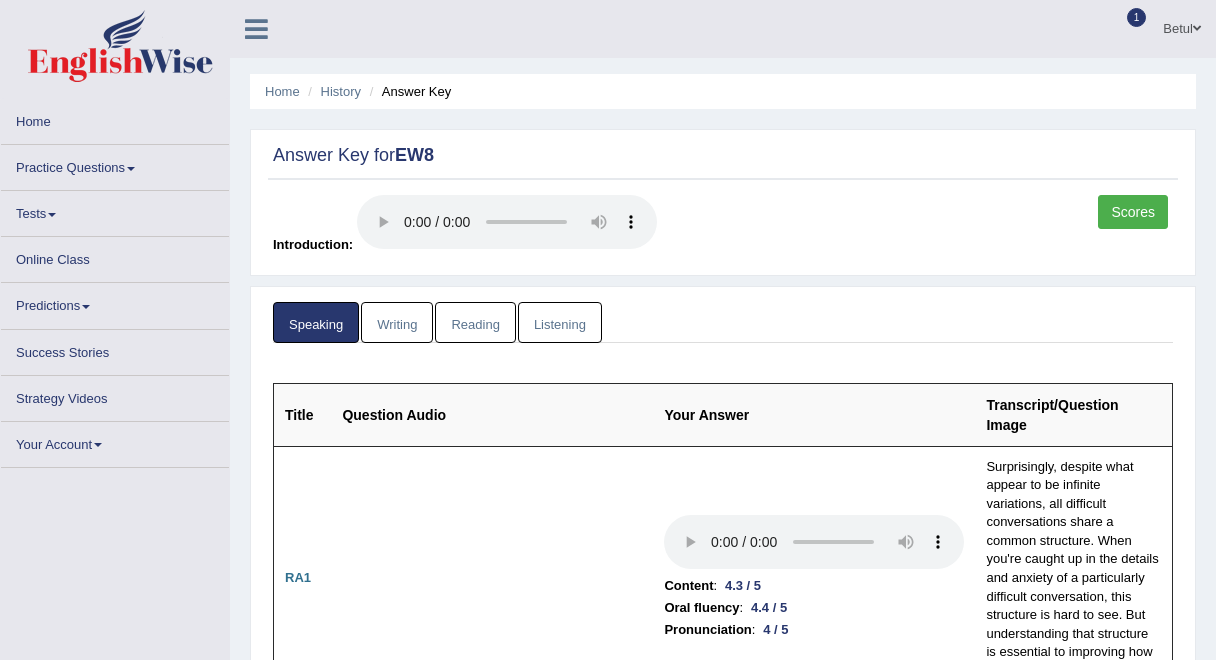 scroll, scrollTop: 0, scrollLeft: 0, axis: both 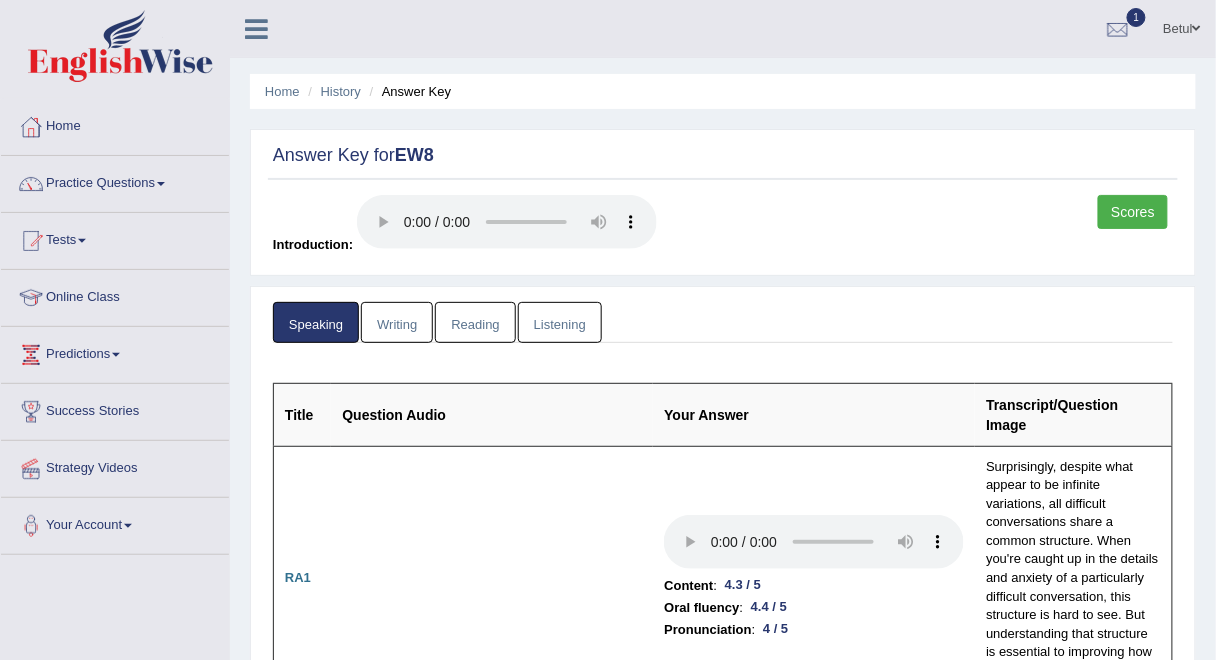 click on "Writing" at bounding box center (397, 322) 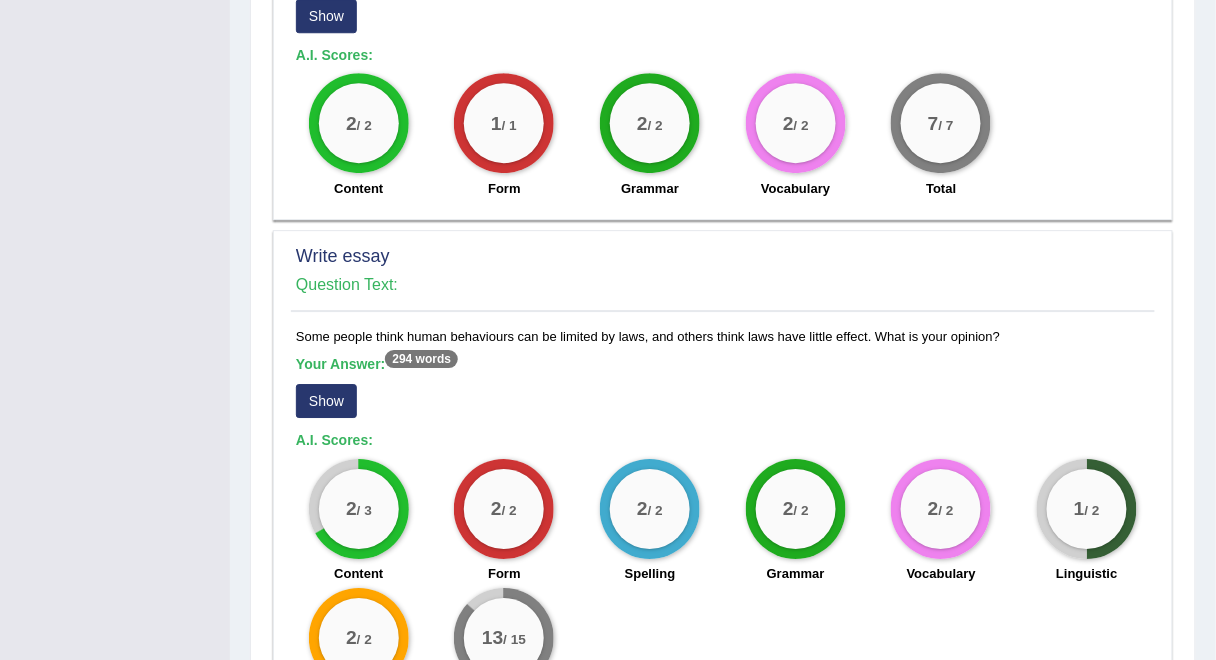 scroll, scrollTop: 1582, scrollLeft: 0, axis: vertical 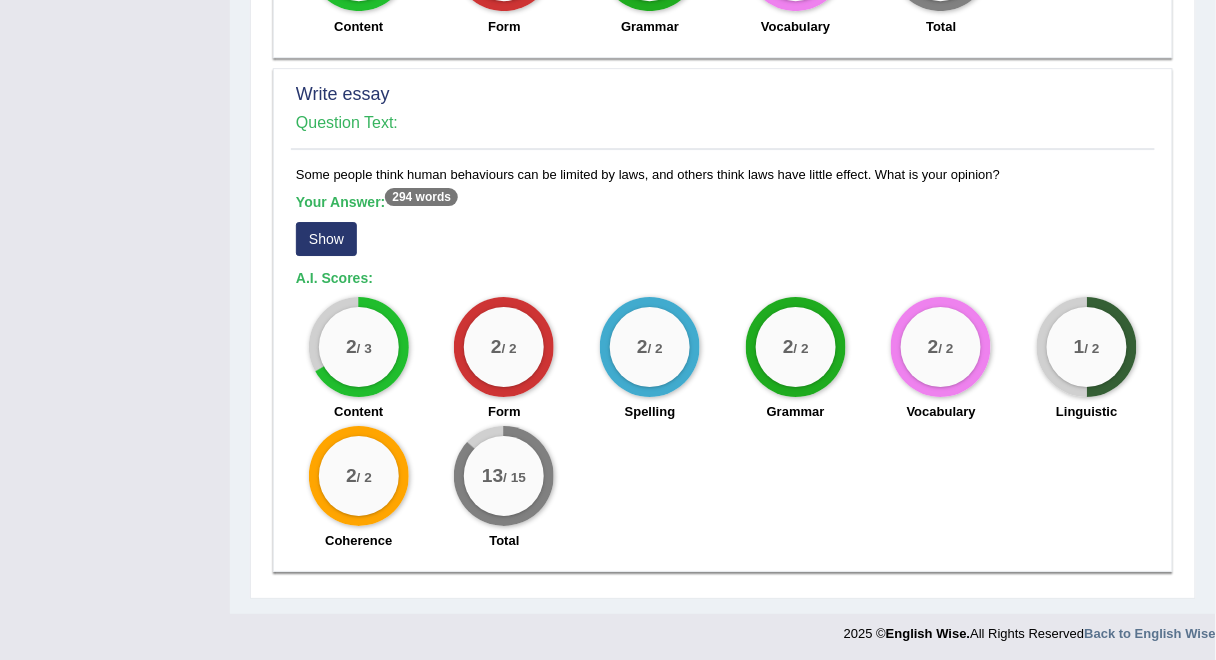 click on "Show" at bounding box center (326, 239) 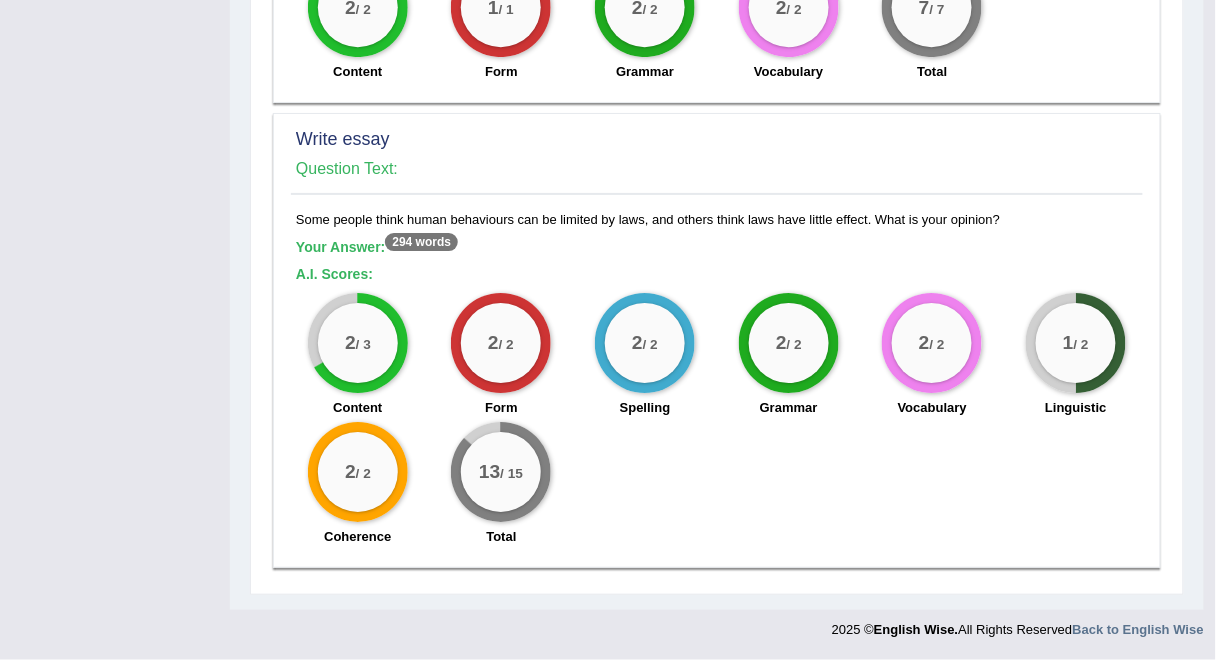 scroll, scrollTop: 1534, scrollLeft: 0, axis: vertical 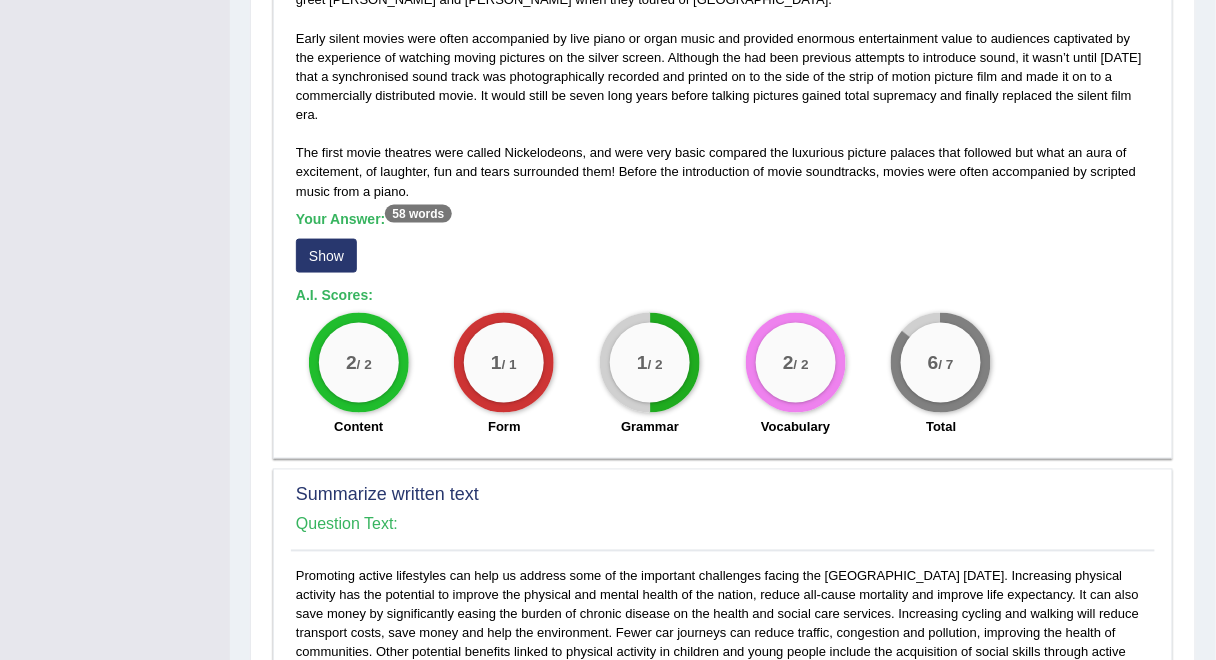 click on "Show" at bounding box center (326, 256) 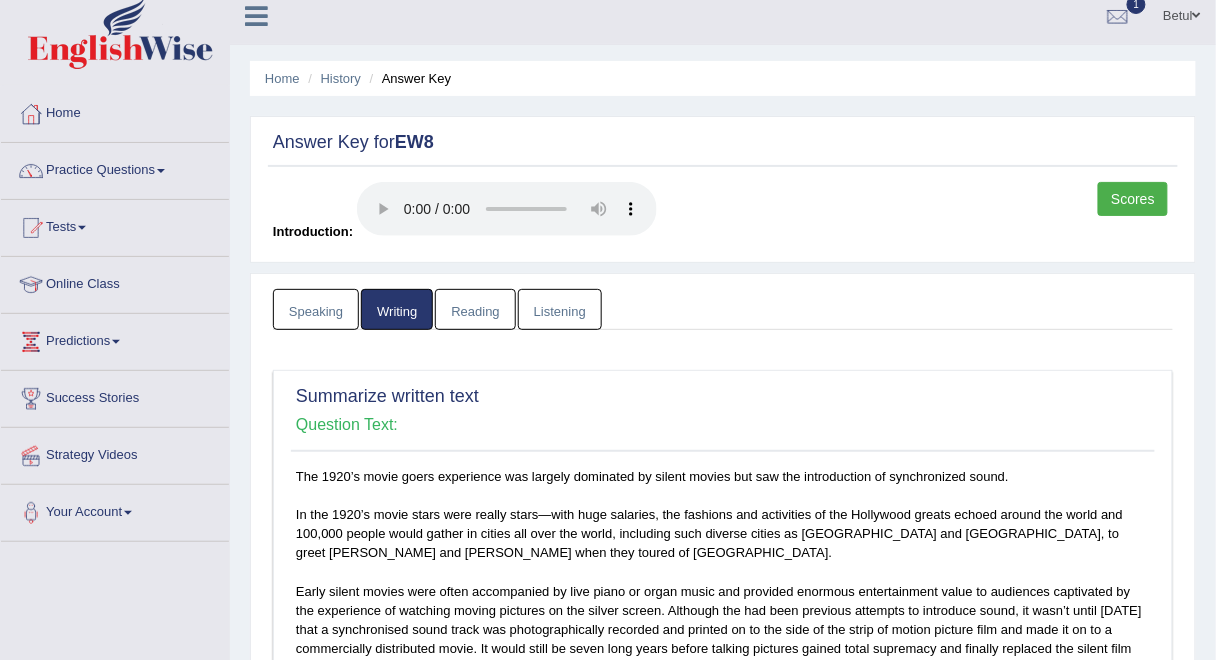 scroll, scrollTop: 0, scrollLeft: 0, axis: both 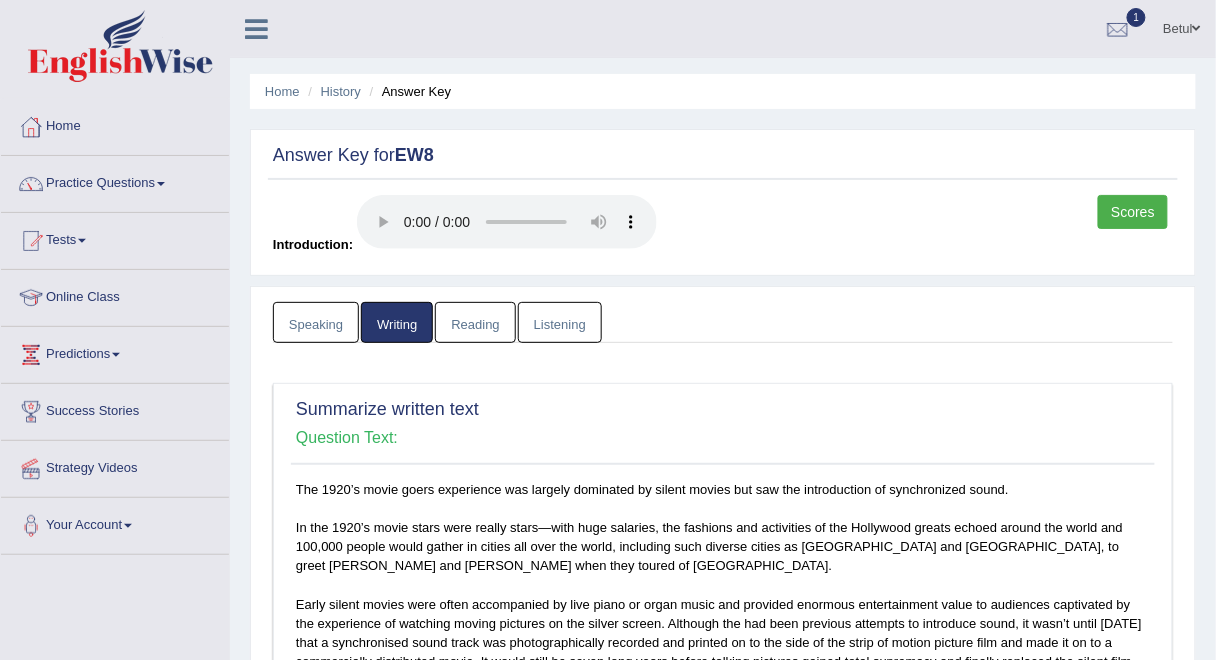 click on "Reading" at bounding box center (475, 322) 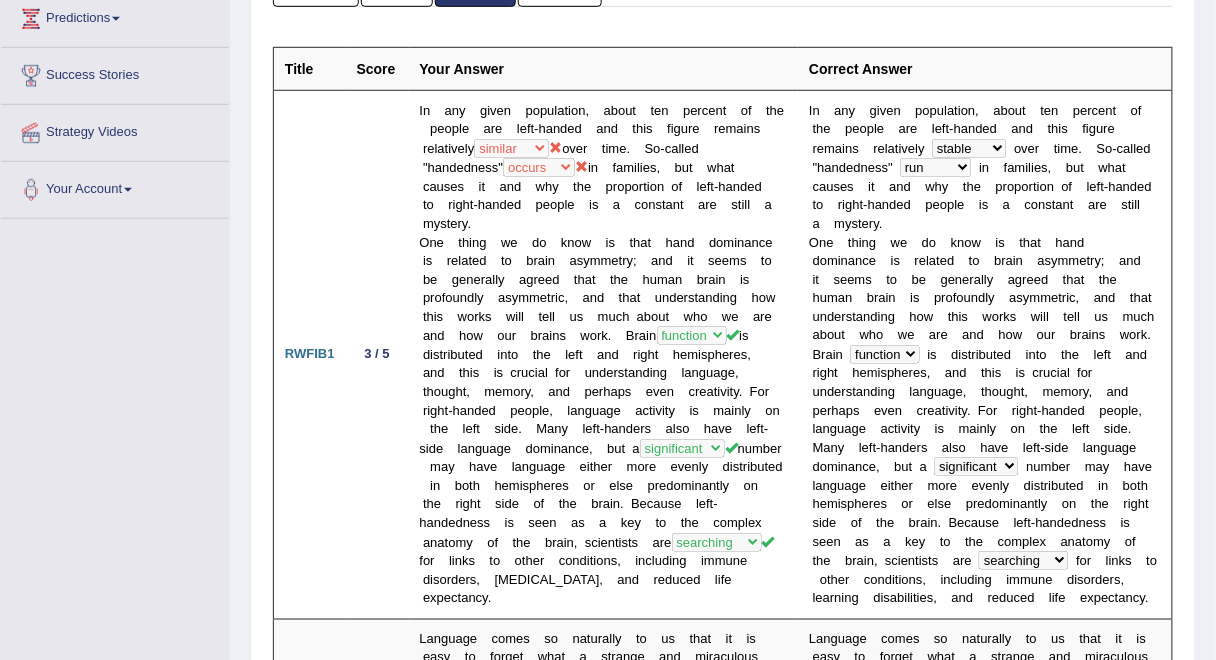 scroll, scrollTop: 345, scrollLeft: 0, axis: vertical 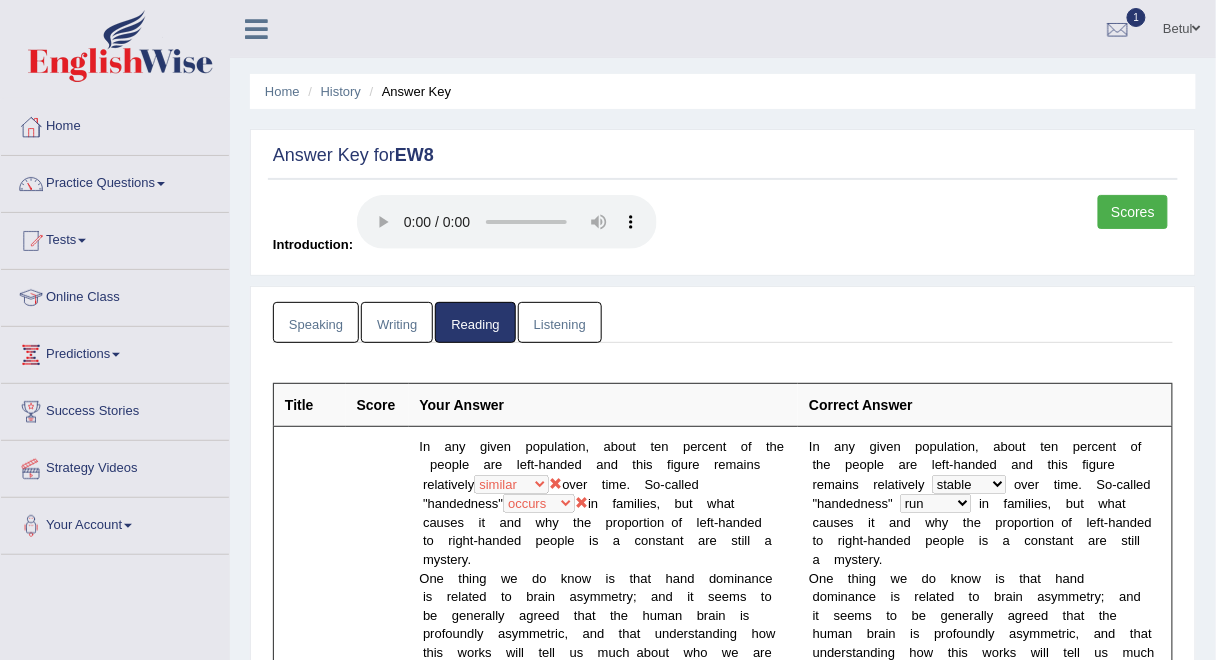 click on "Listening" at bounding box center (560, 322) 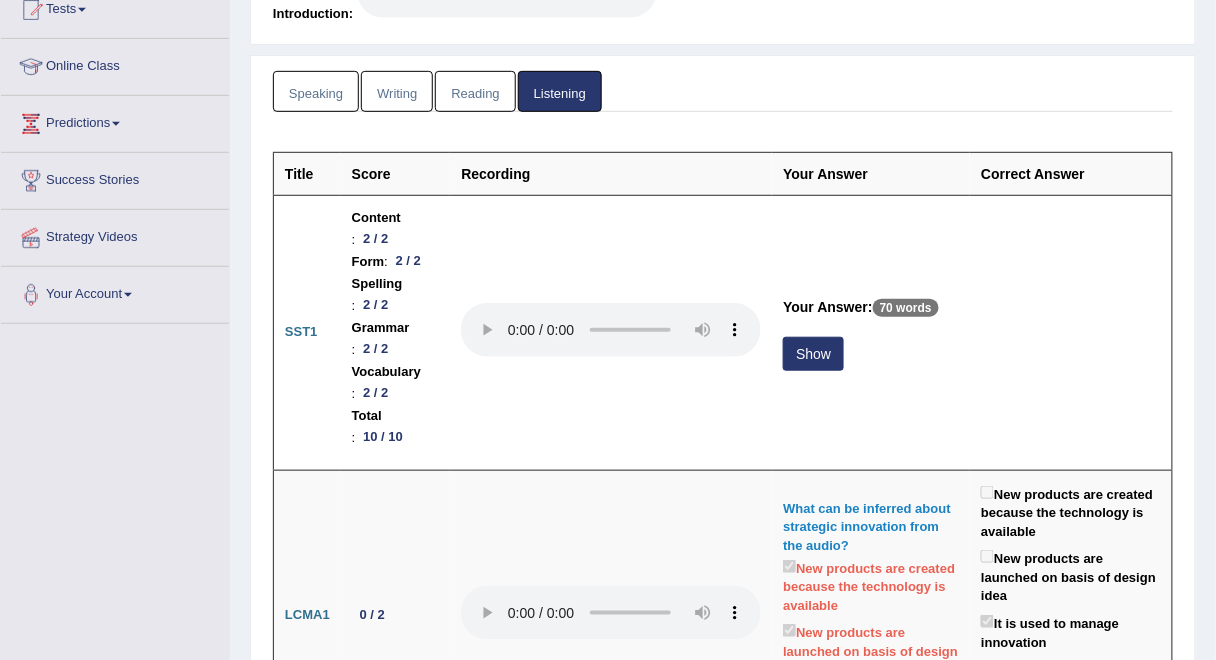 scroll, scrollTop: 232, scrollLeft: 0, axis: vertical 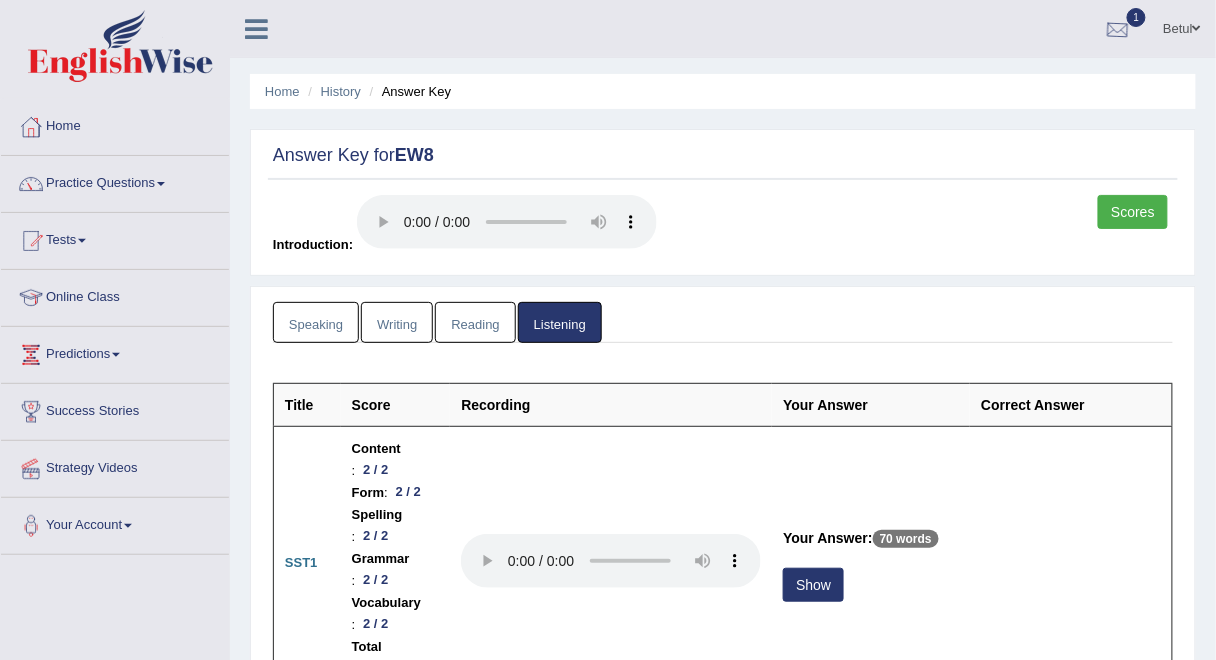 click at bounding box center (1118, 30) 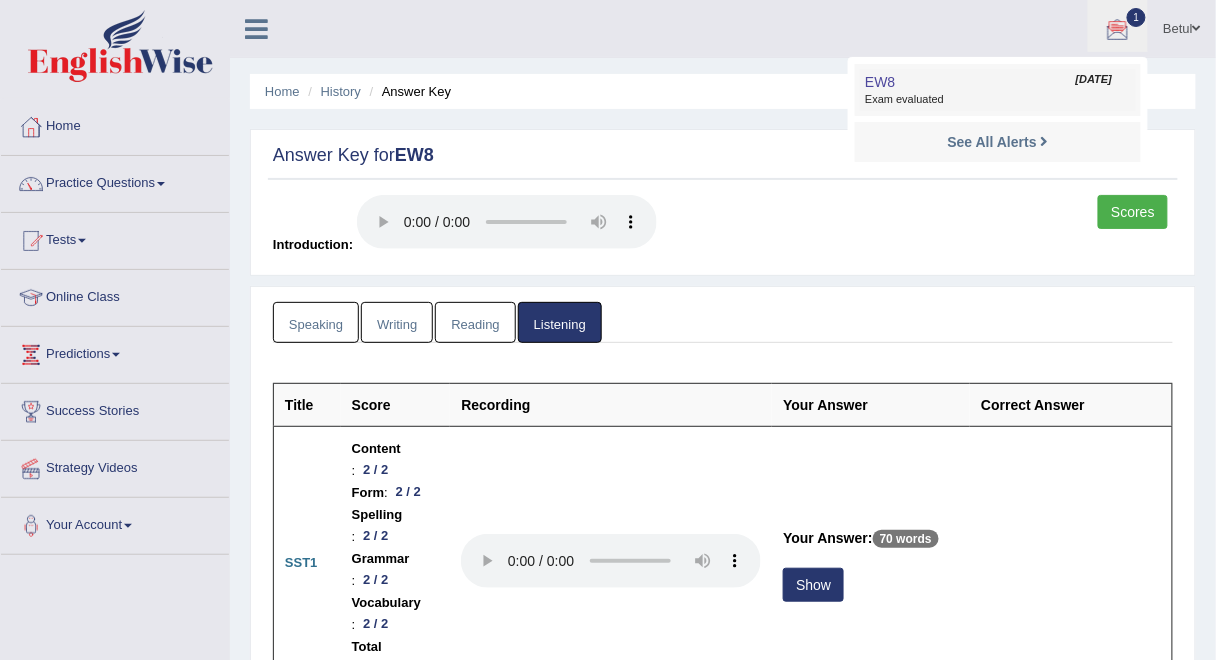 click on "Exam evaluated" at bounding box center (998, 100) 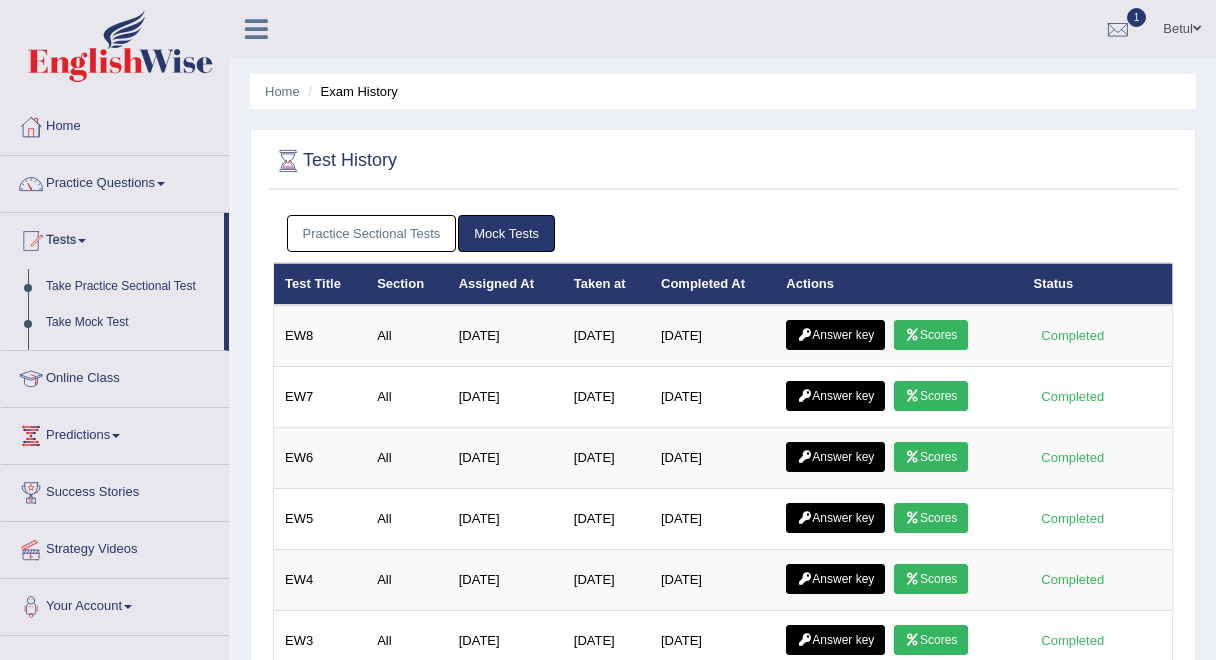 scroll, scrollTop: 0, scrollLeft: 0, axis: both 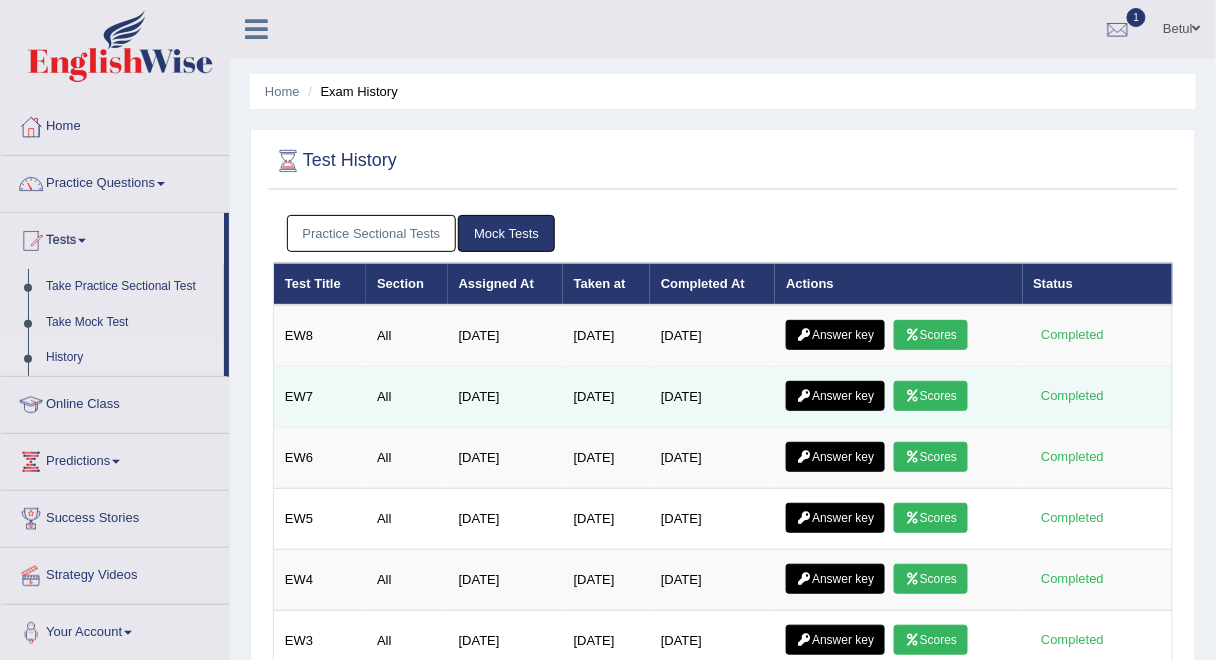 click on "Answer key" at bounding box center (835, 396) 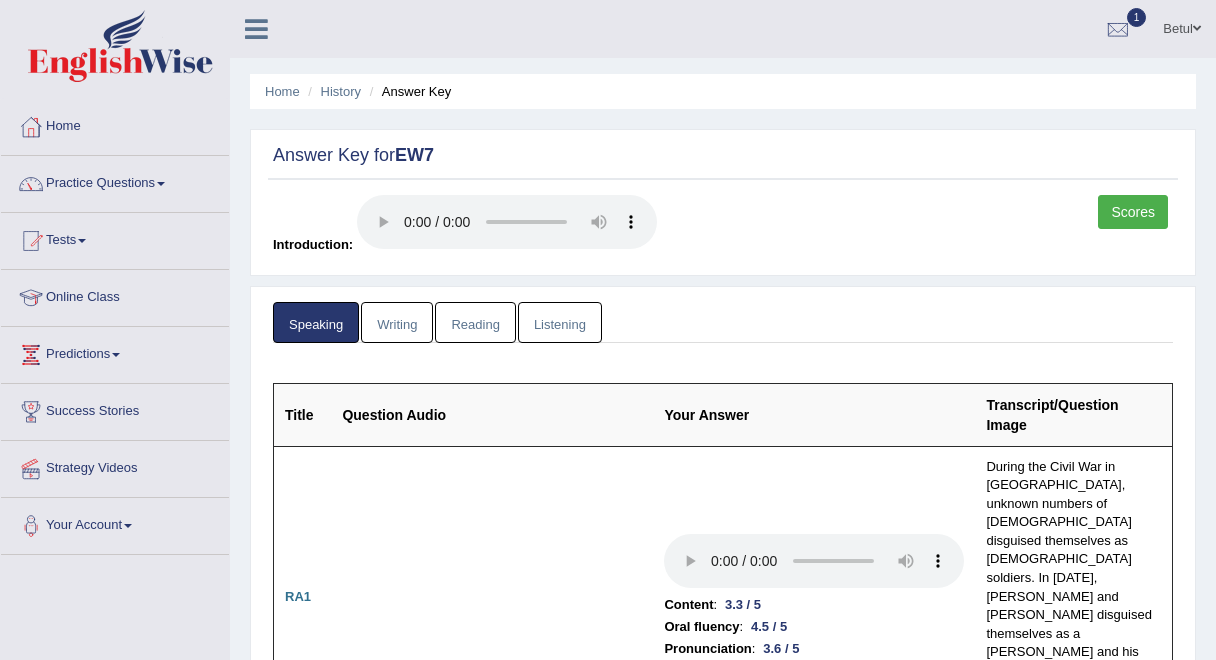 scroll, scrollTop: 0, scrollLeft: 0, axis: both 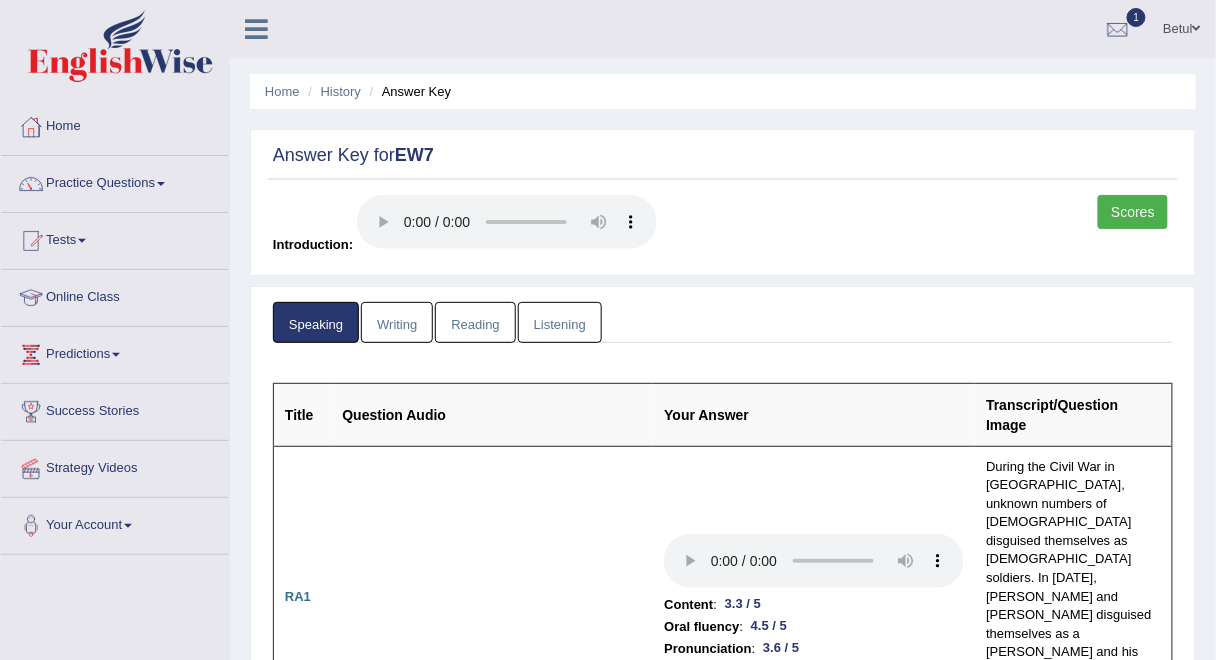 click on "Writing" at bounding box center (397, 322) 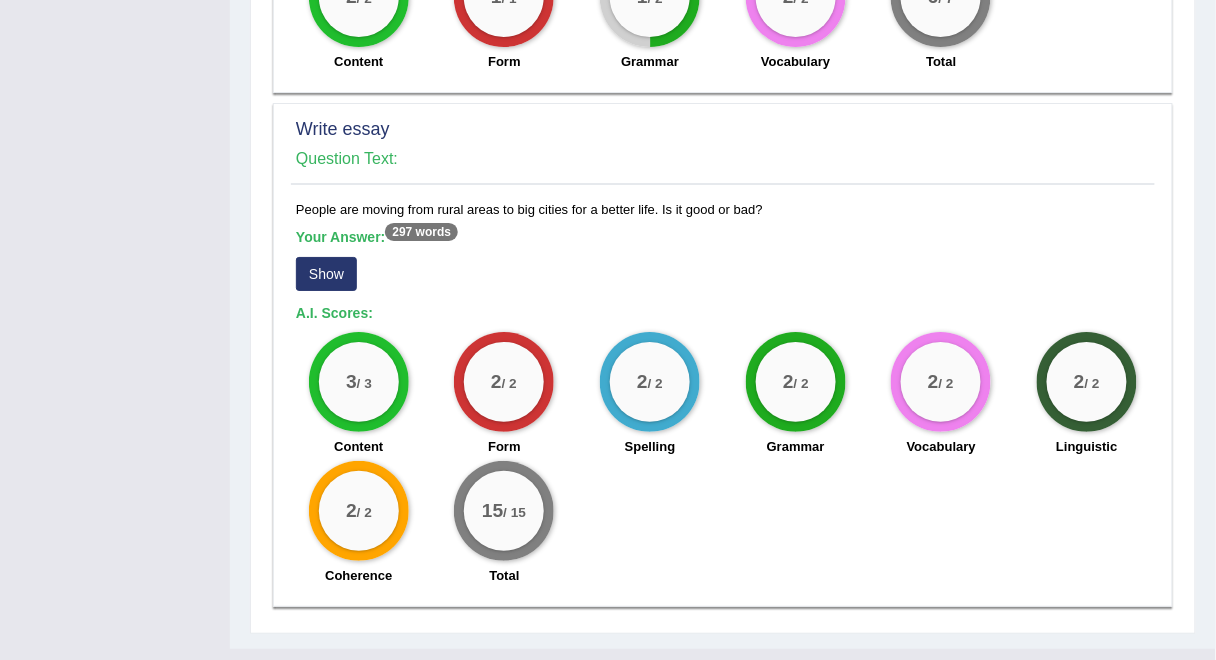 scroll, scrollTop: 1811, scrollLeft: 0, axis: vertical 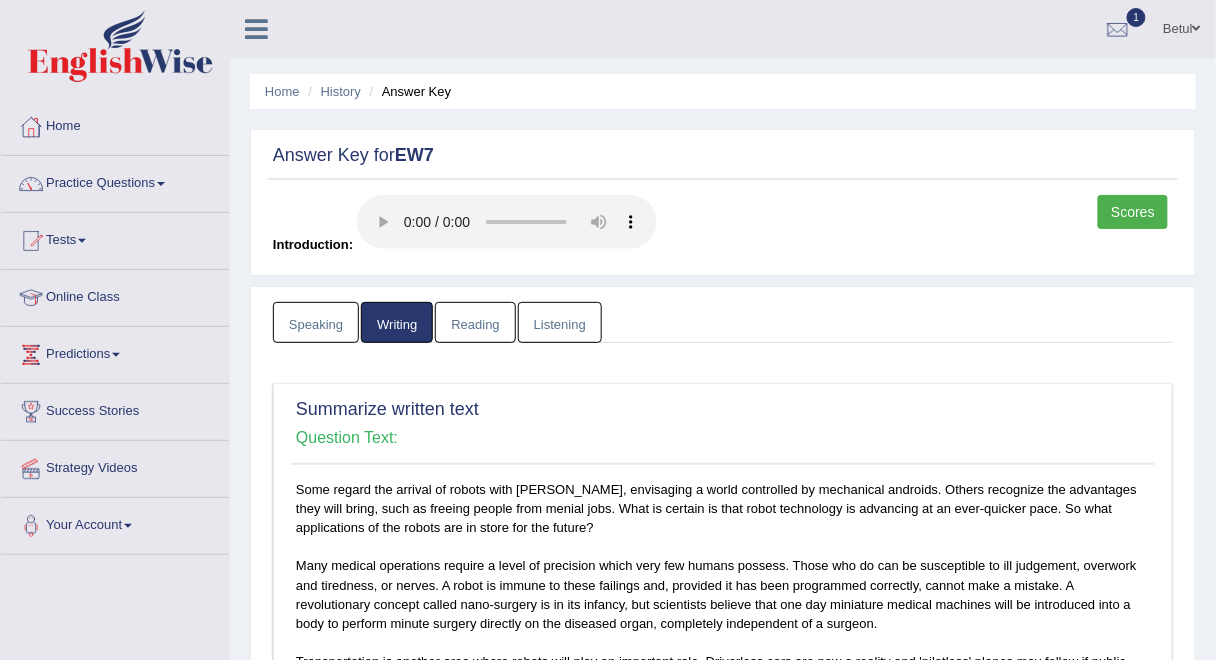 click on "Reading" at bounding box center (475, 322) 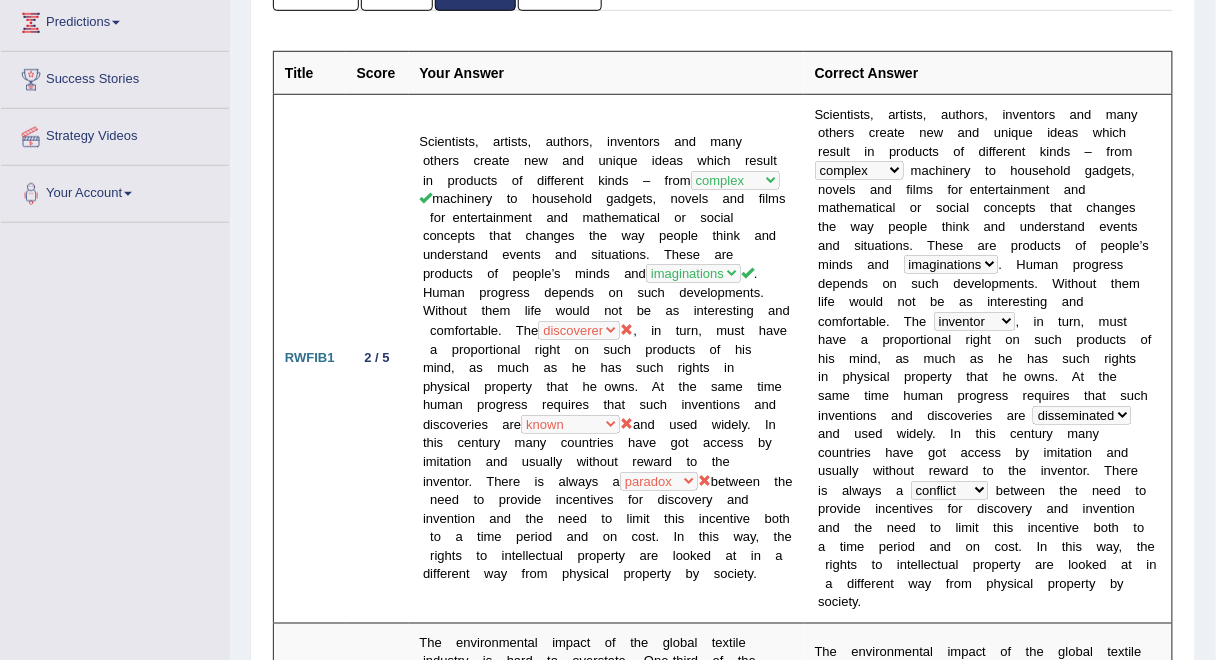 scroll, scrollTop: 332, scrollLeft: 0, axis: vertical 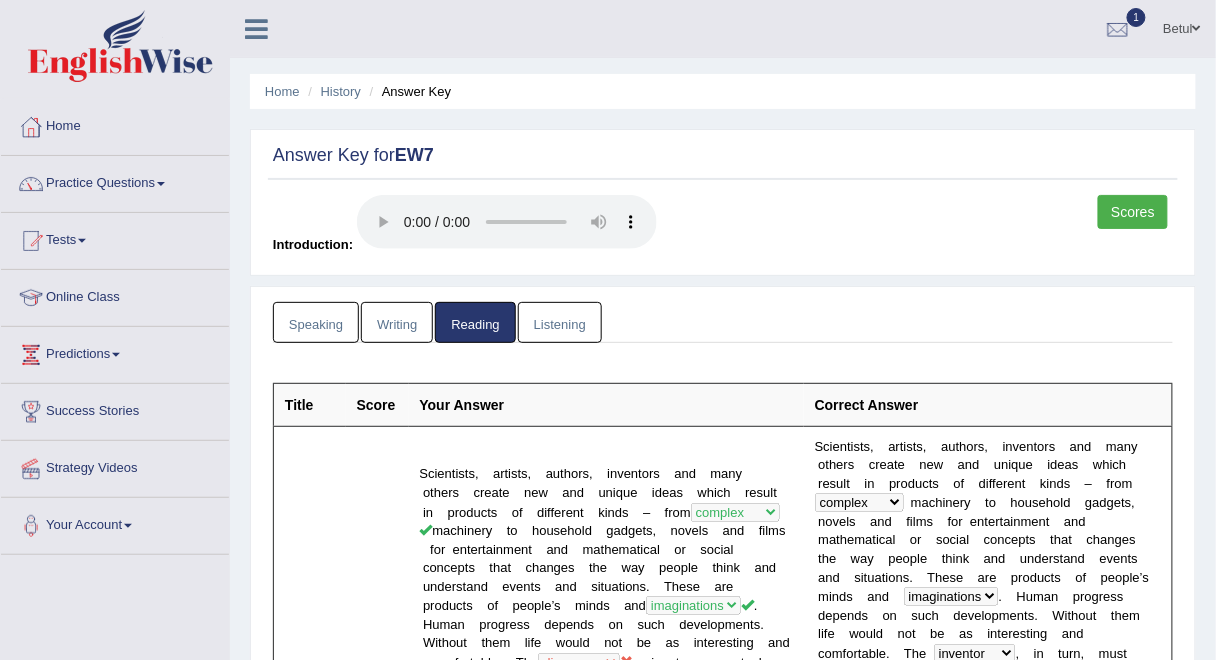 click on "Listening" at bounding box center [560, 322] 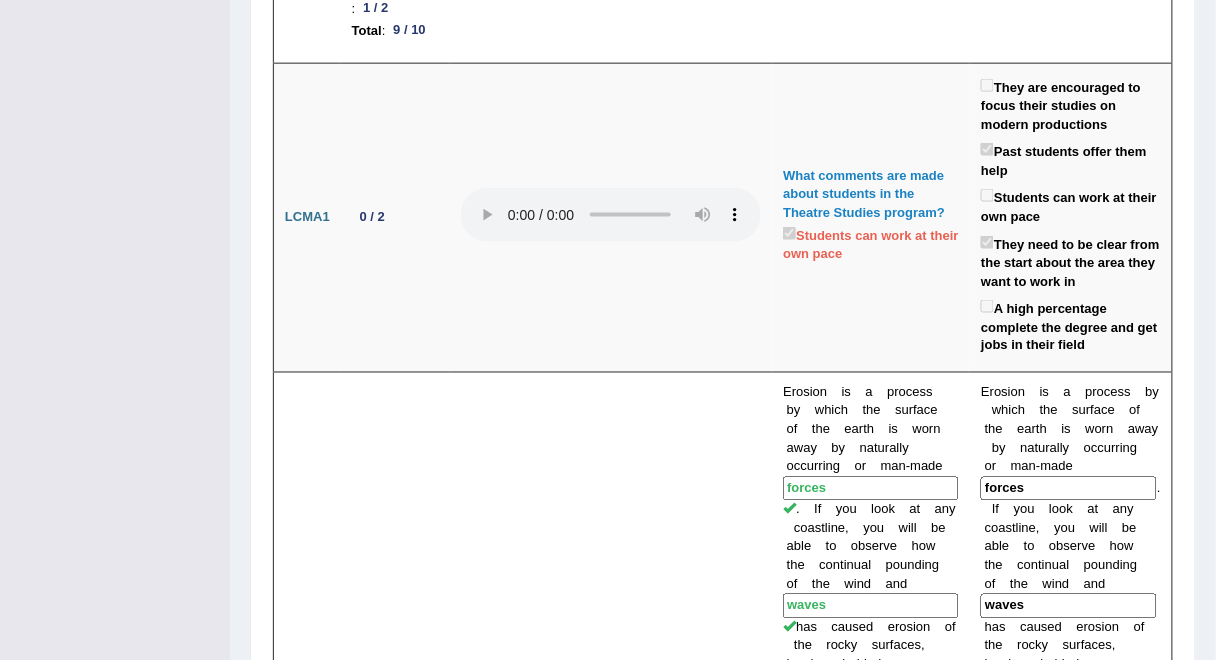 scroll, scrollTop: 617, scrollLeft: 0, axis: vertical 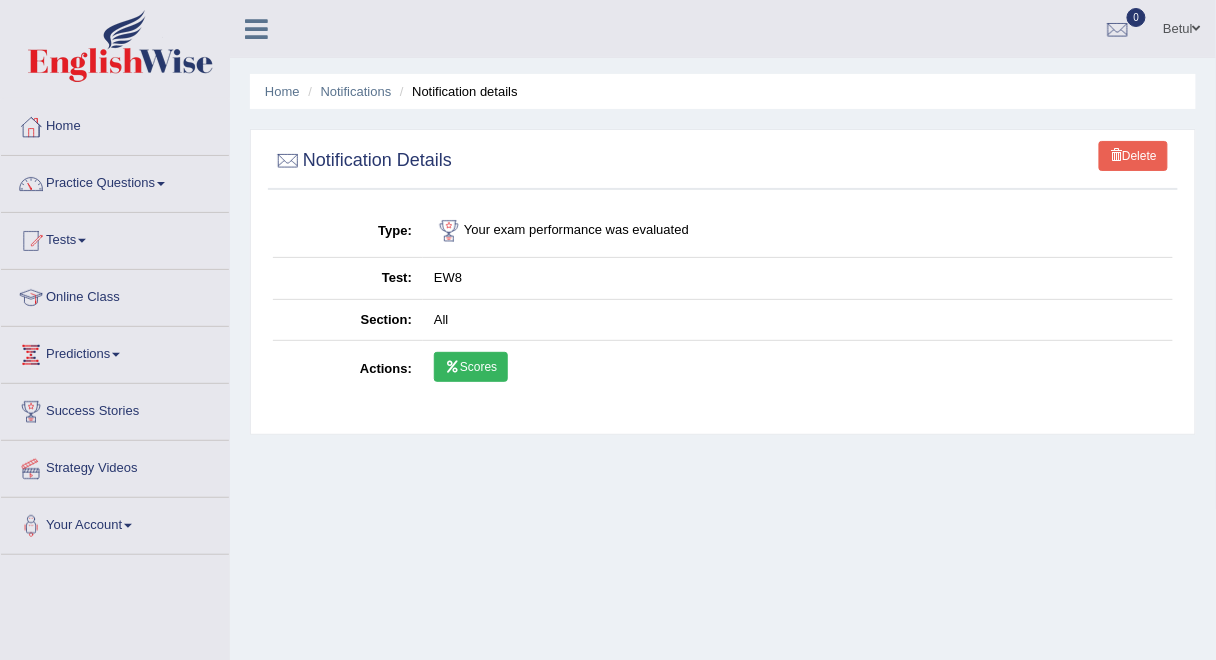 click on "Delete" at bounding box center (1133, 156) 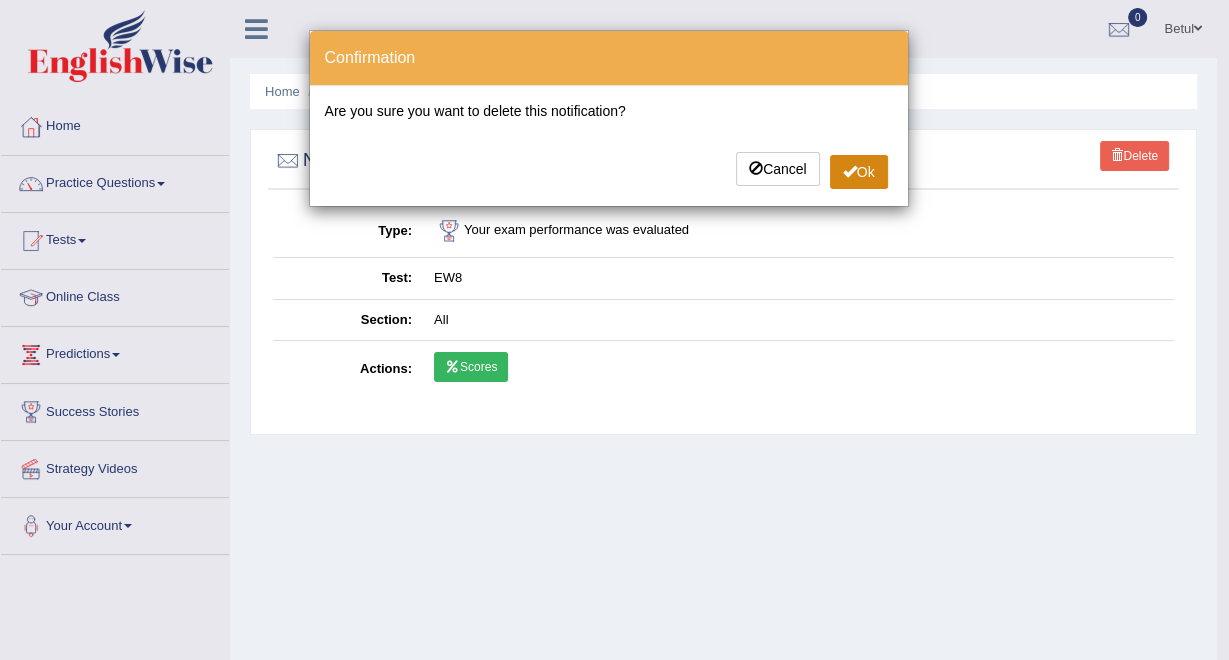click on "Ok" at bounding box center (859, 172) 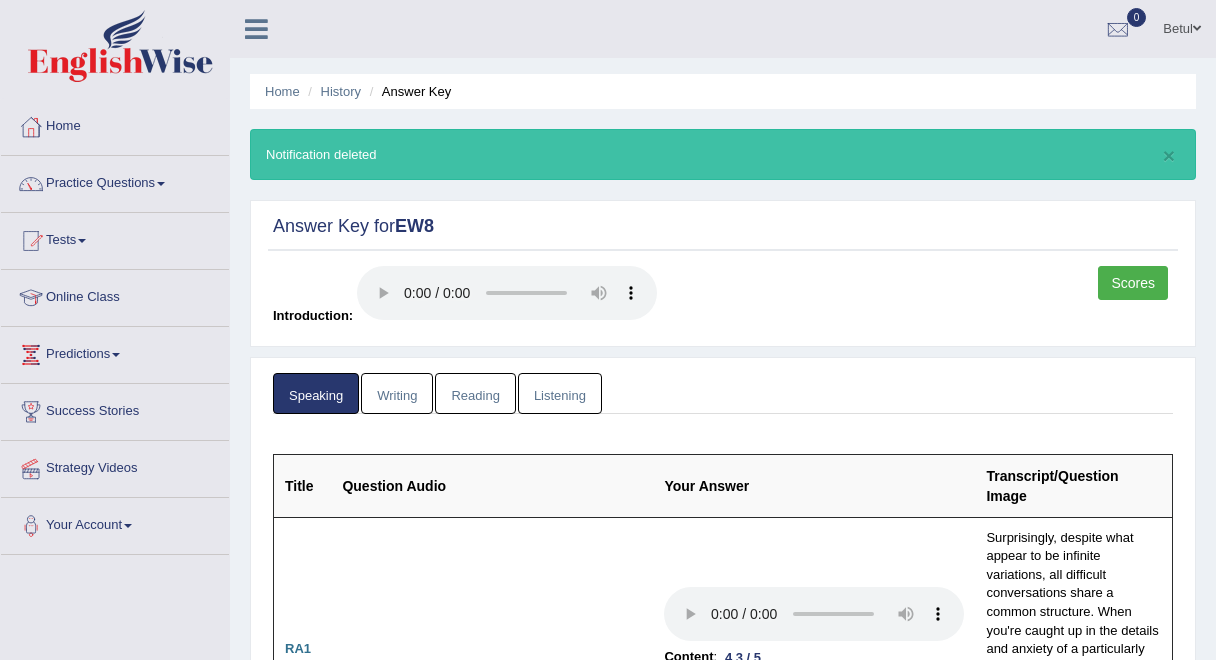 scroll, scrollTop: 0, scrollLeft: 0, axis: both 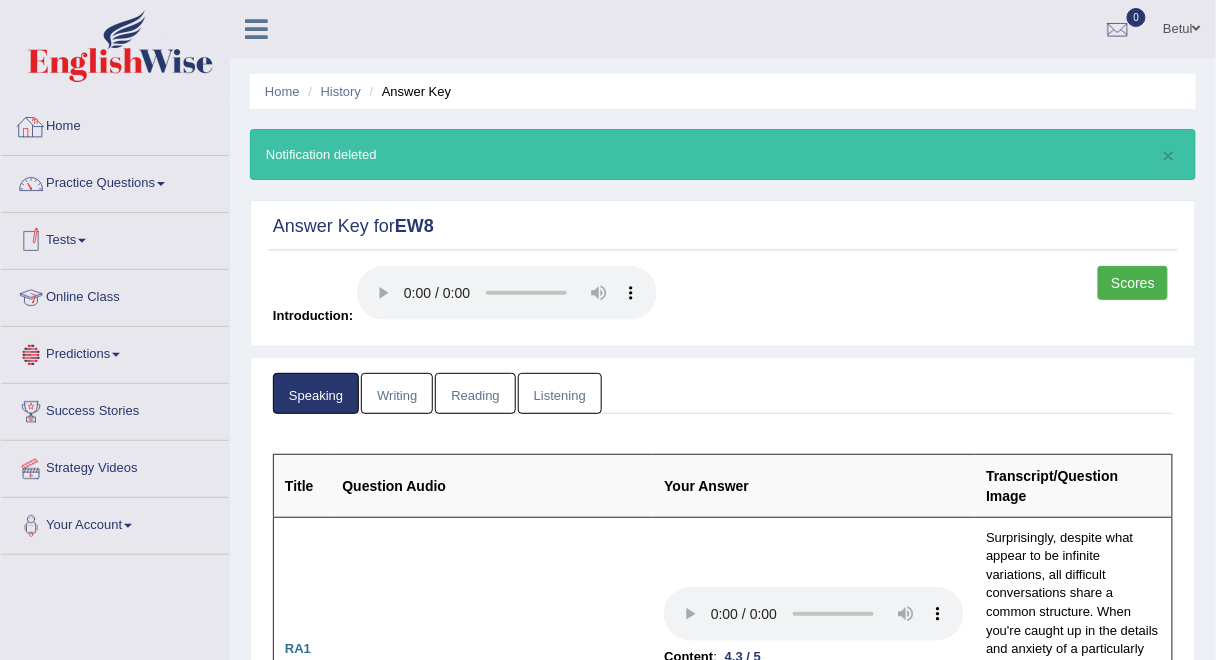 click on "Home" at bounding box center (115, 124) 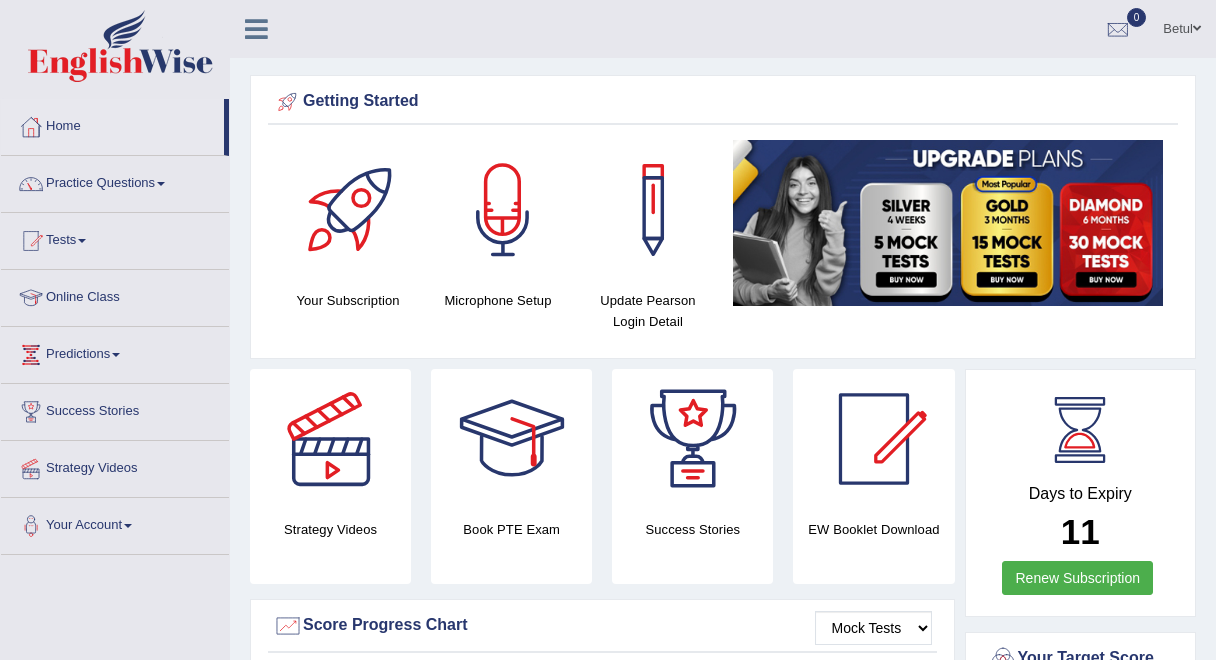 scroll, scrollTop: 0, scrollLeft: 0, axis: both 